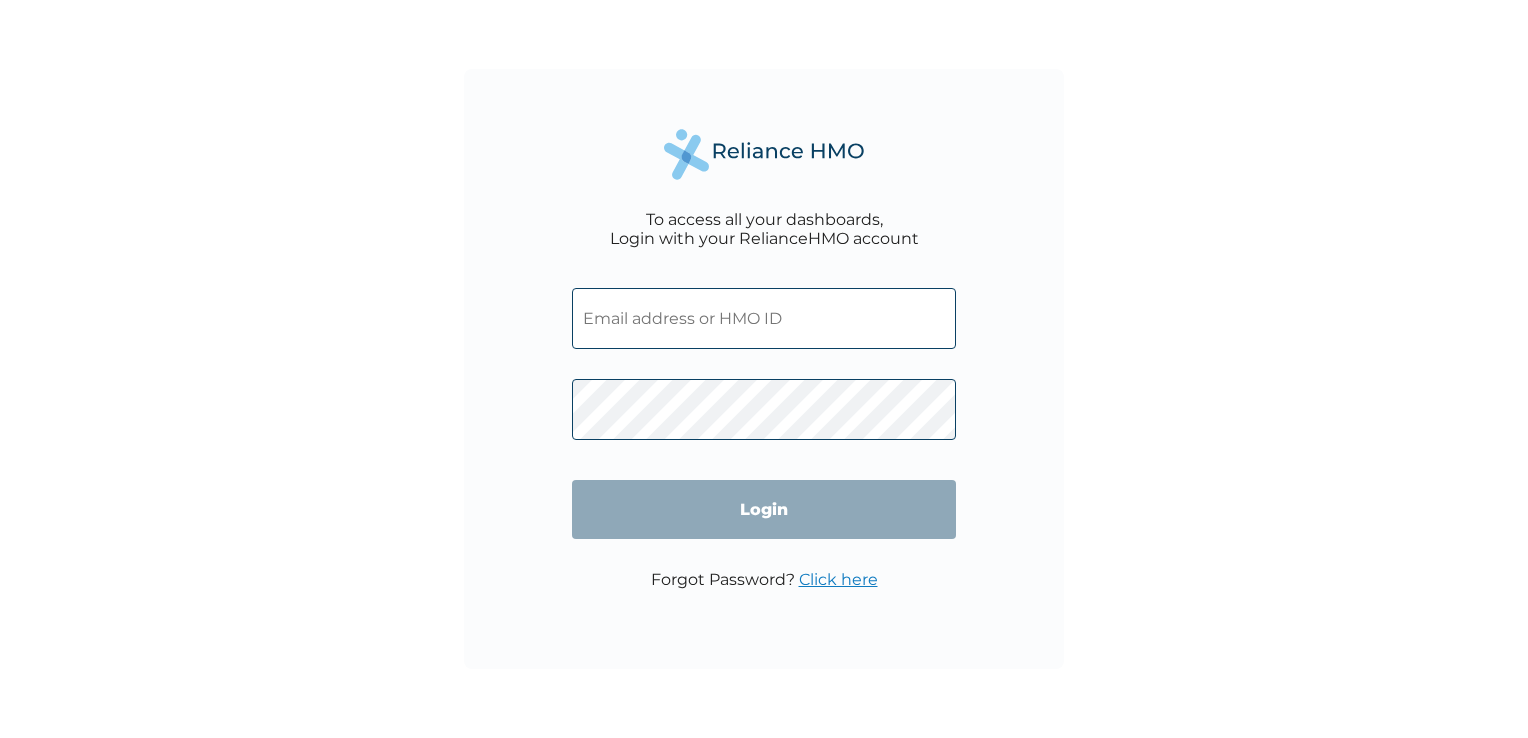 scroll, scrollTop: 0, scrollLeft: 0, axis: both 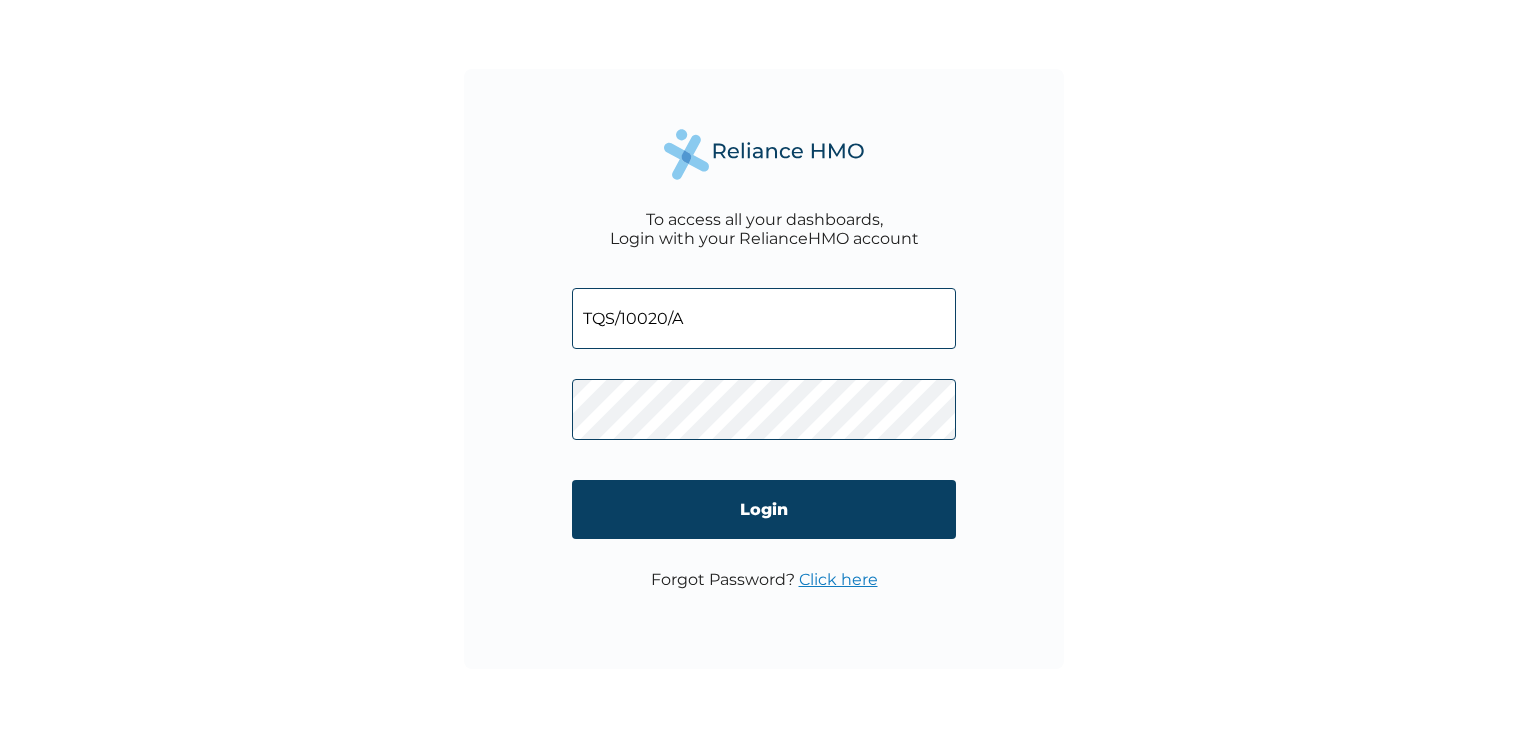 click on "TQS/10020/A" at bounding box center [764, 318] 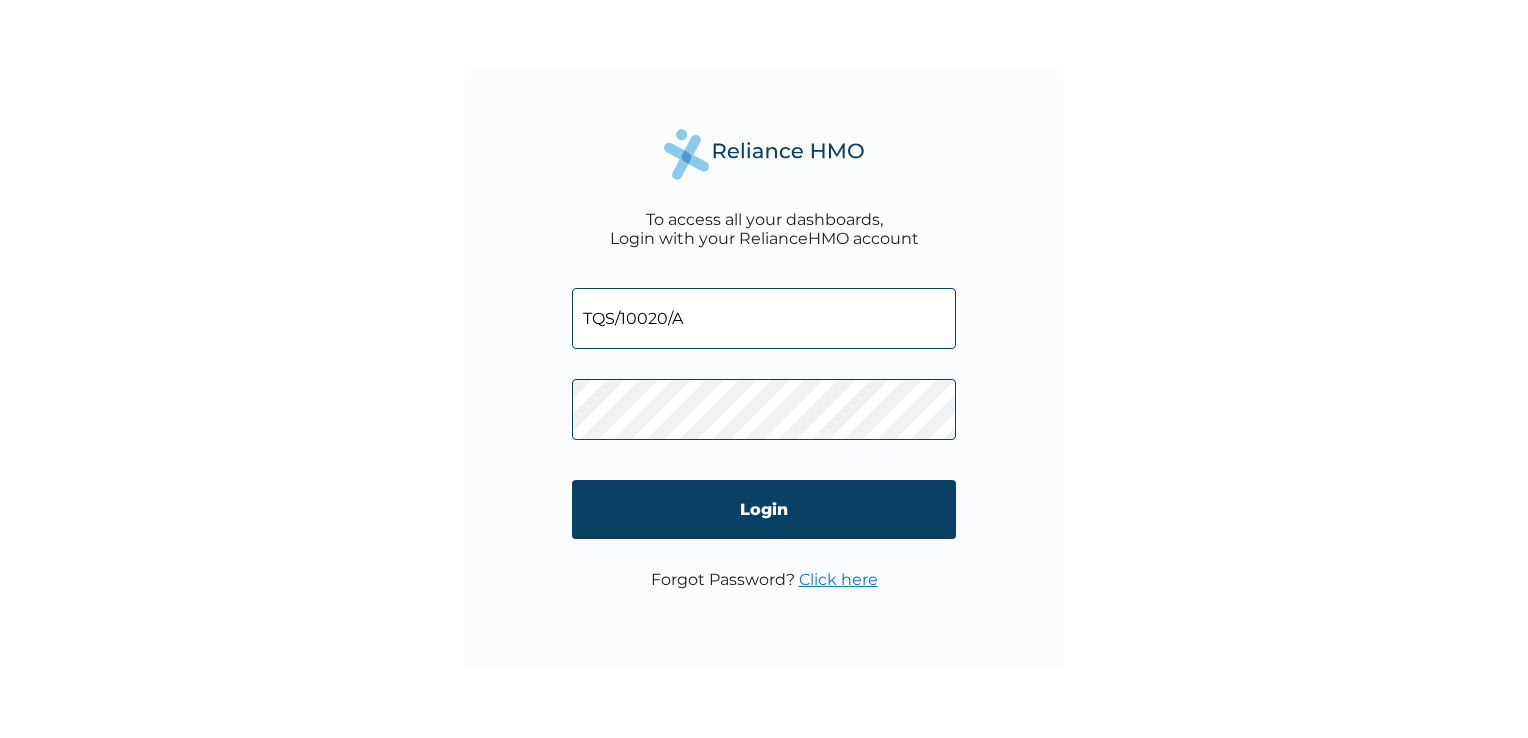 type on "[USERNAME]@example.com" 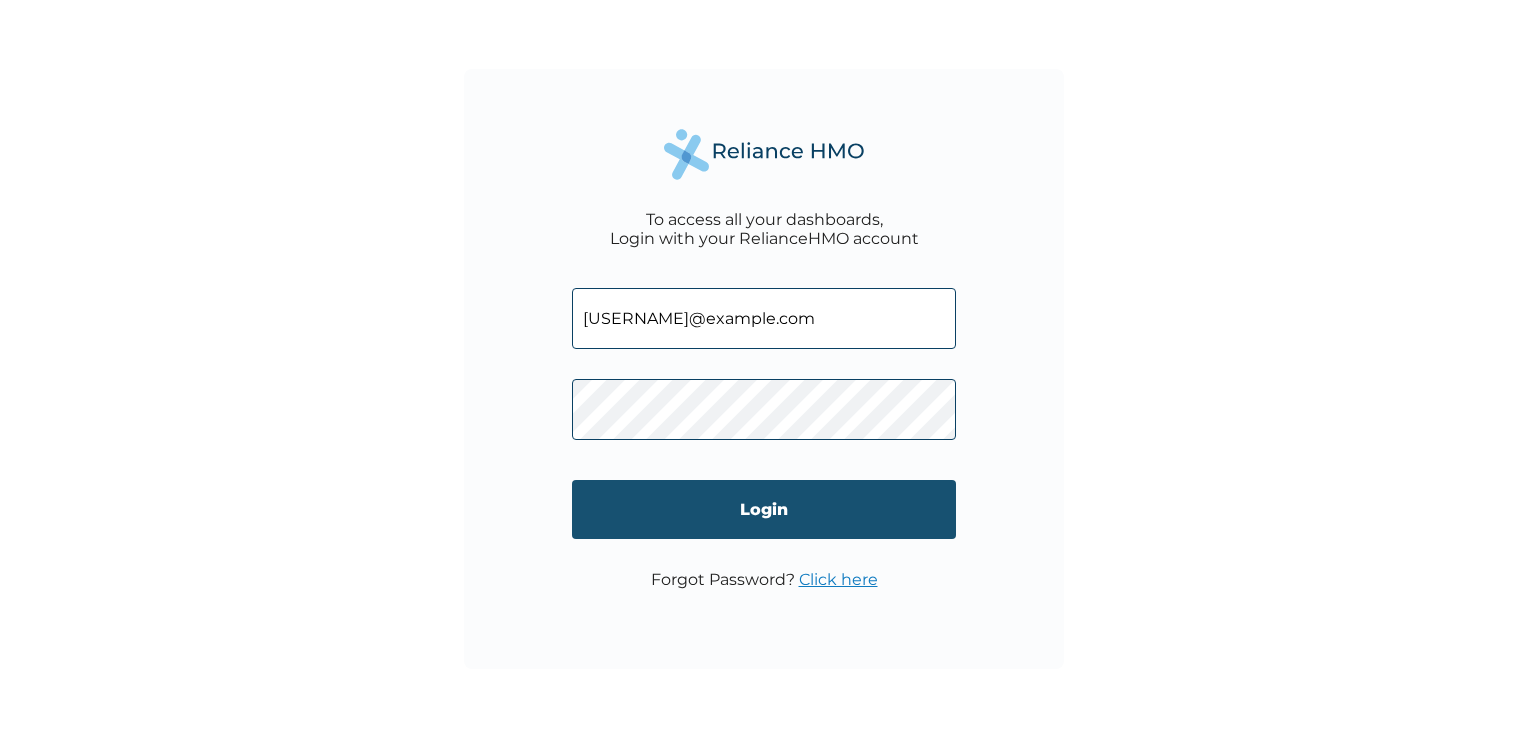 click on "Login" at bounding box center (764, 509) 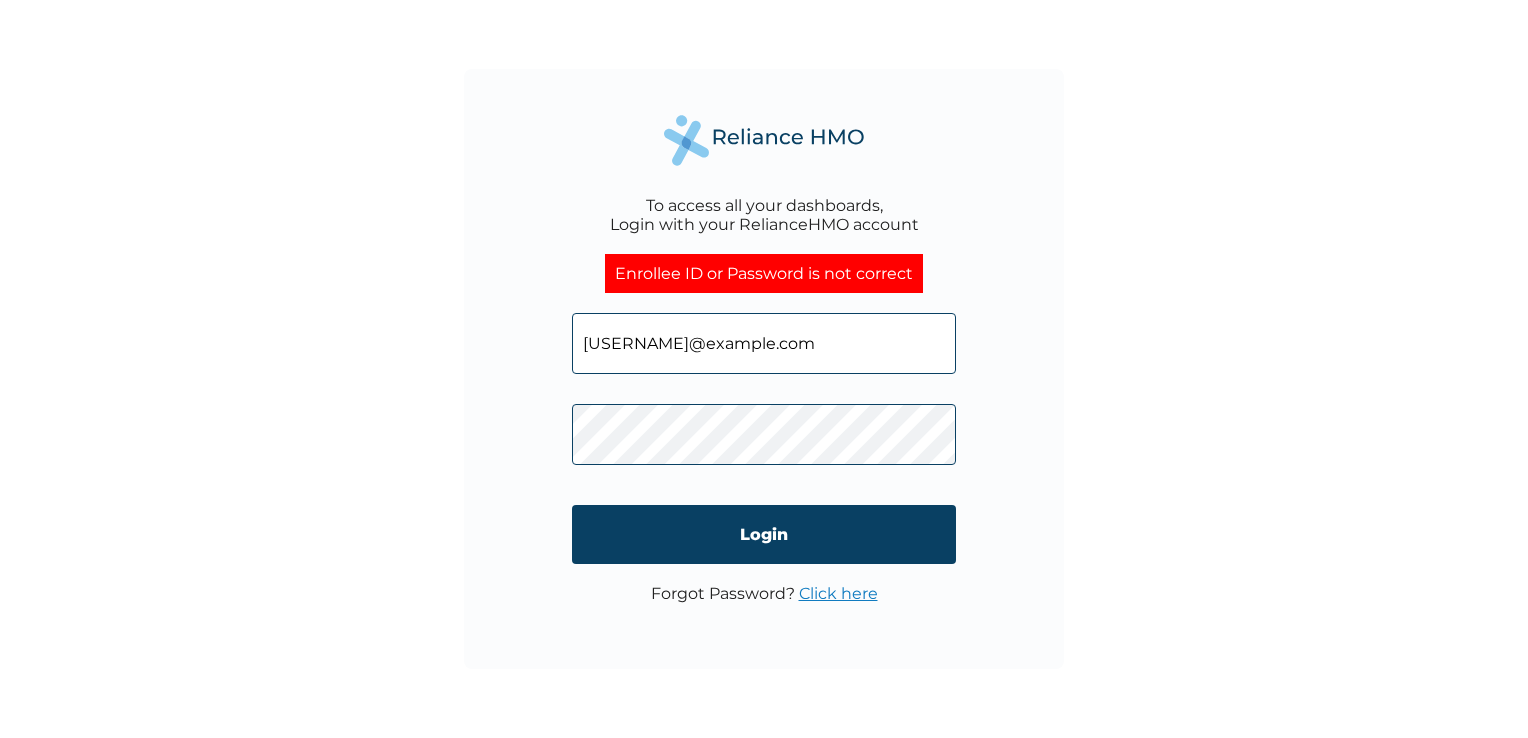click on "jerryspencer91@gmail.com" at bounding box center (764, 343) 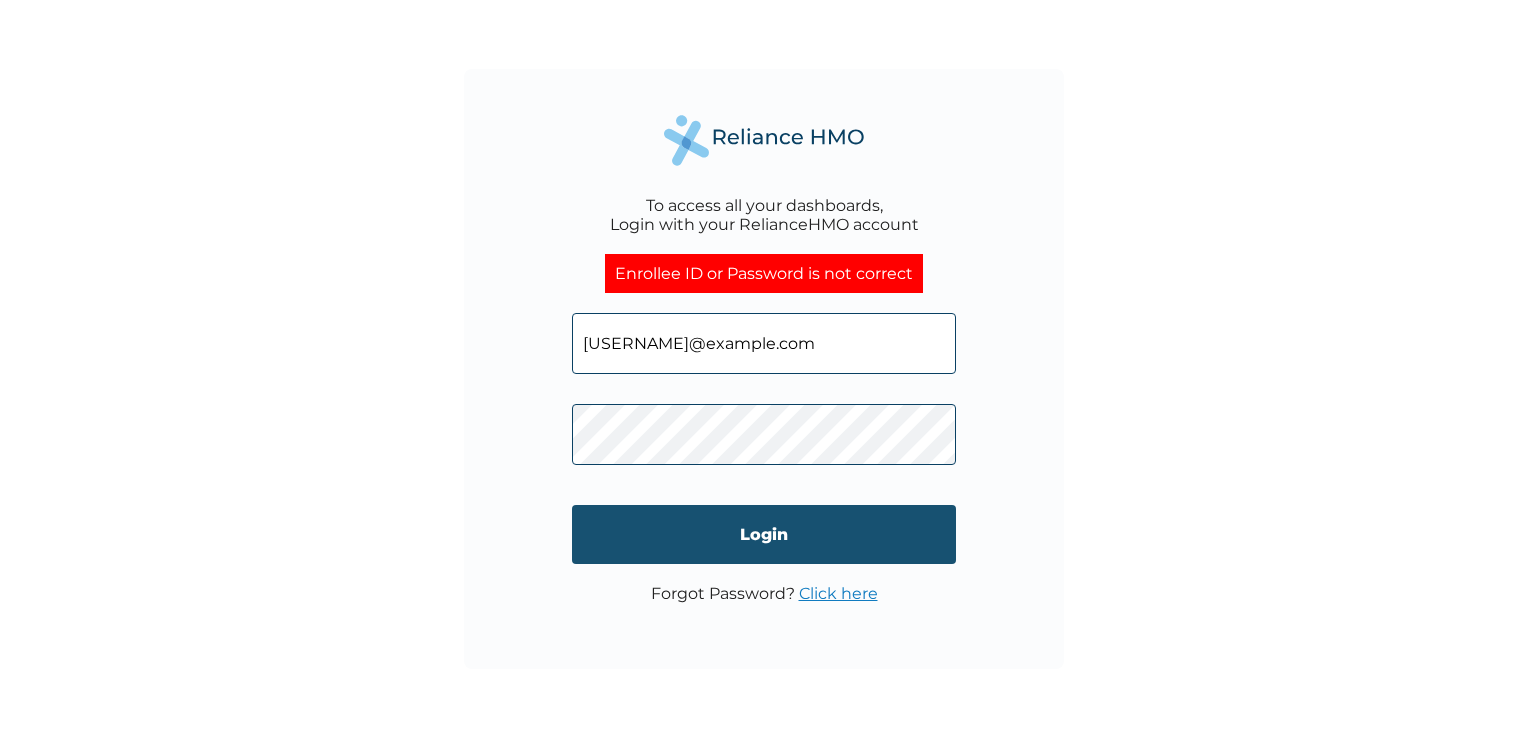 click on "Login" at bounding box center [764, 534] 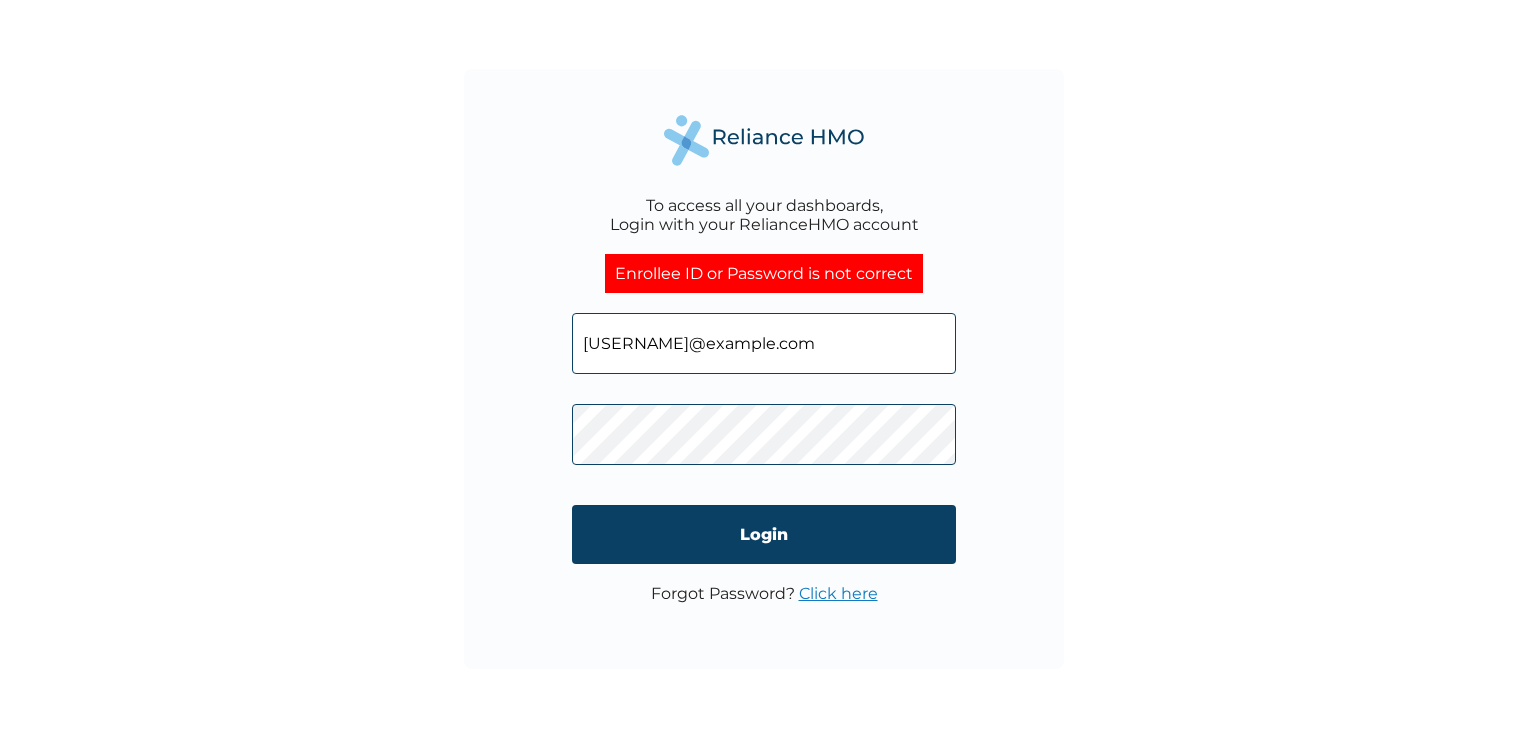 click on "Click here" at bounding box center (838, 593) 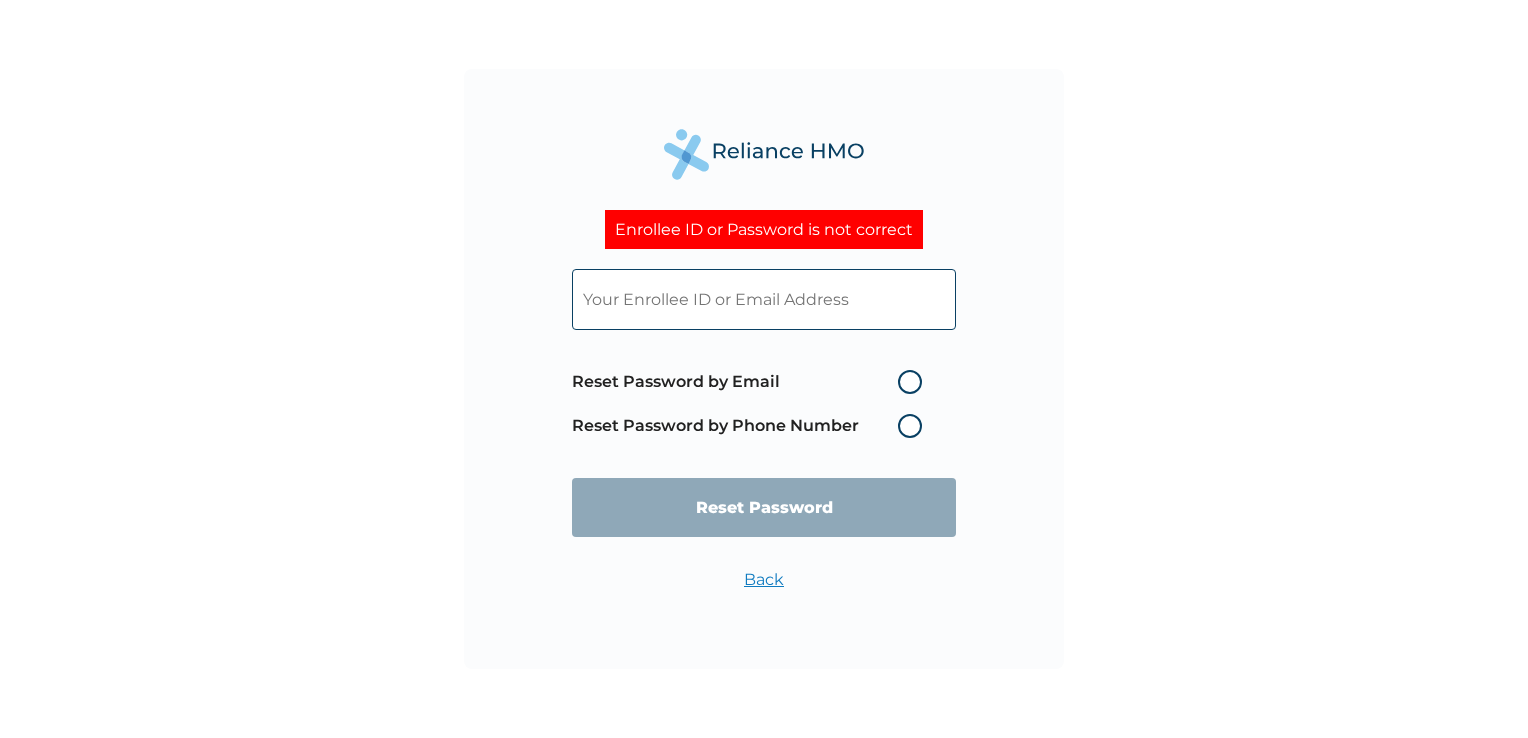 click on "Reset Password by Phone Number" at bounding box center [752, 426] 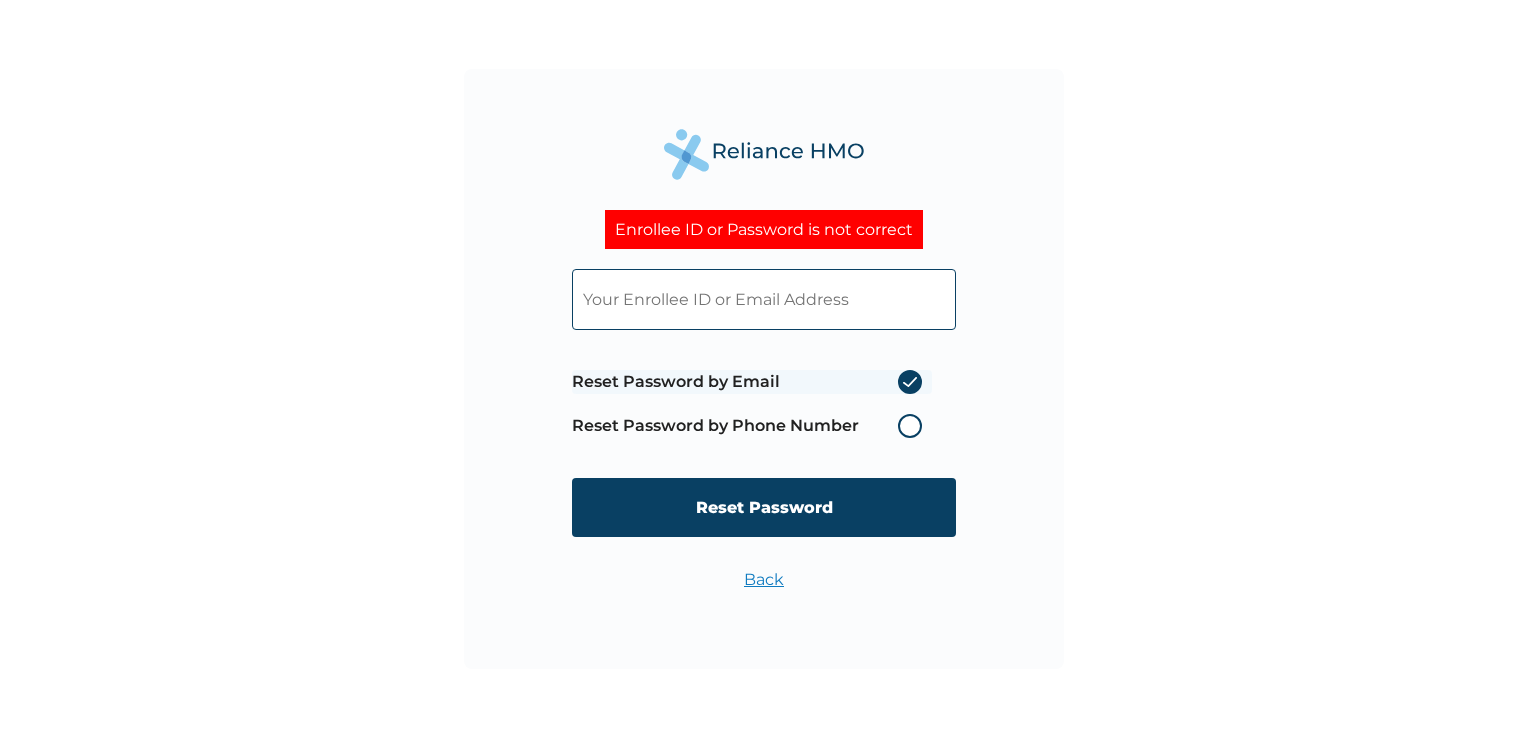 click at bounding box center (764, 299) 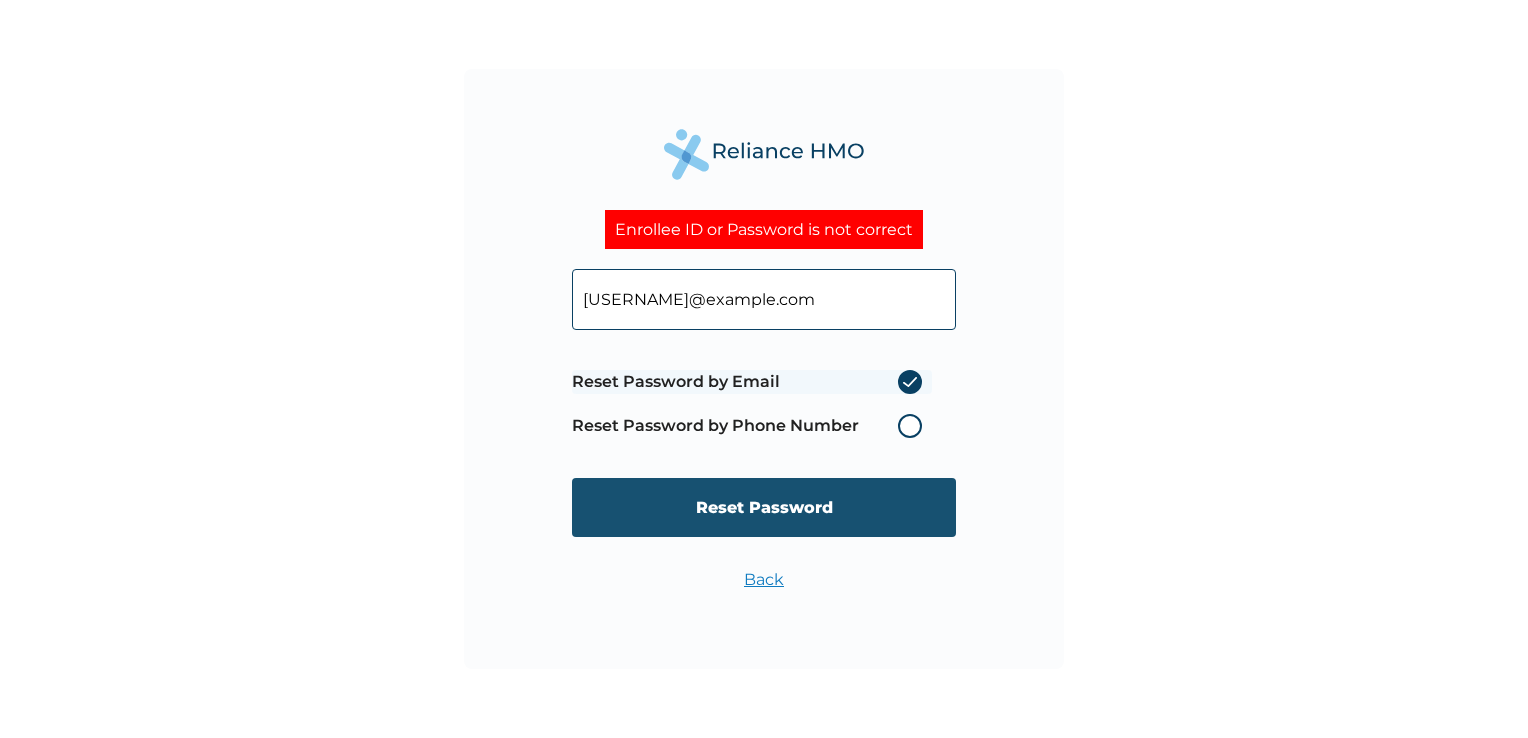 click on "Reset Password" at bounding box center [764, 507] 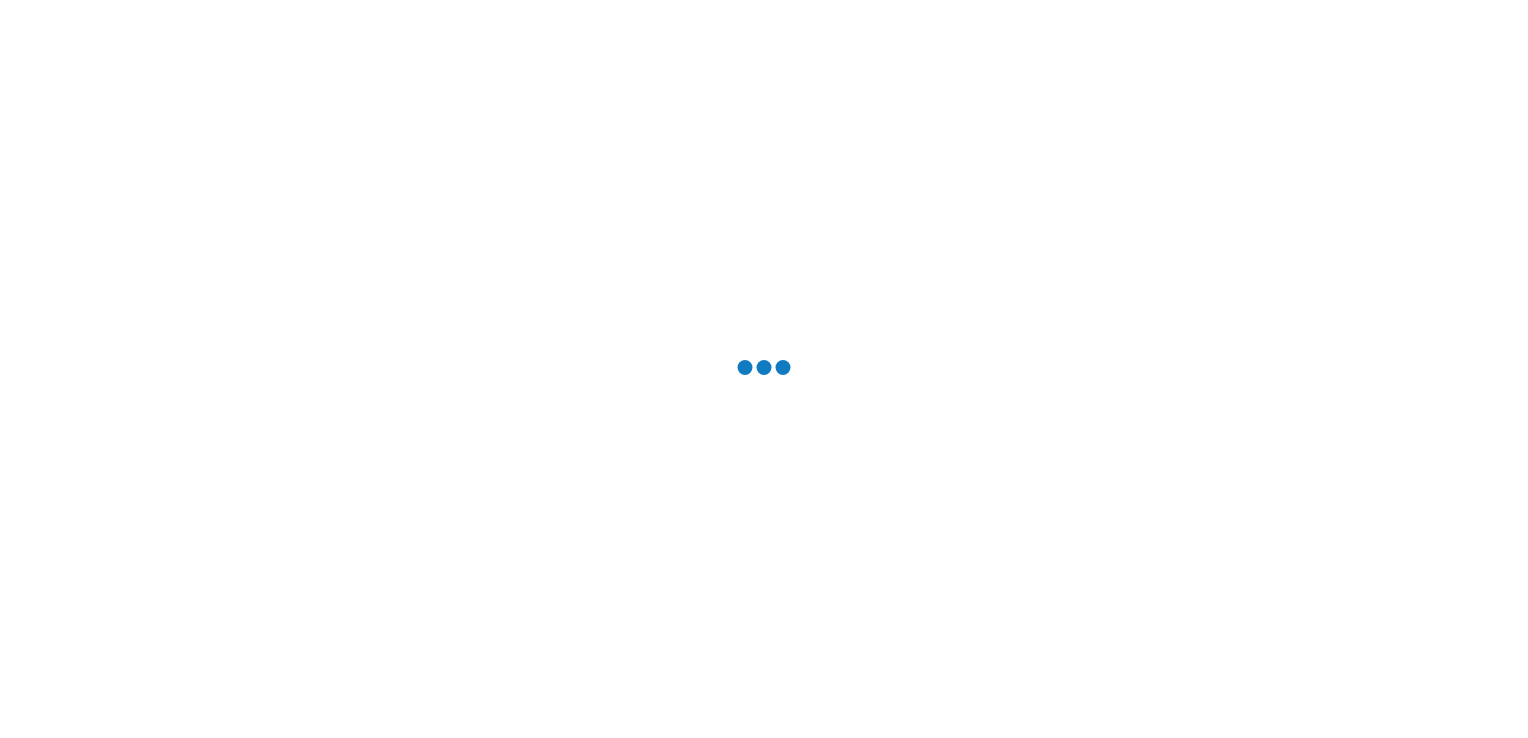 scroll, scrollTop: 0, scrollLeft: 0, axis: both 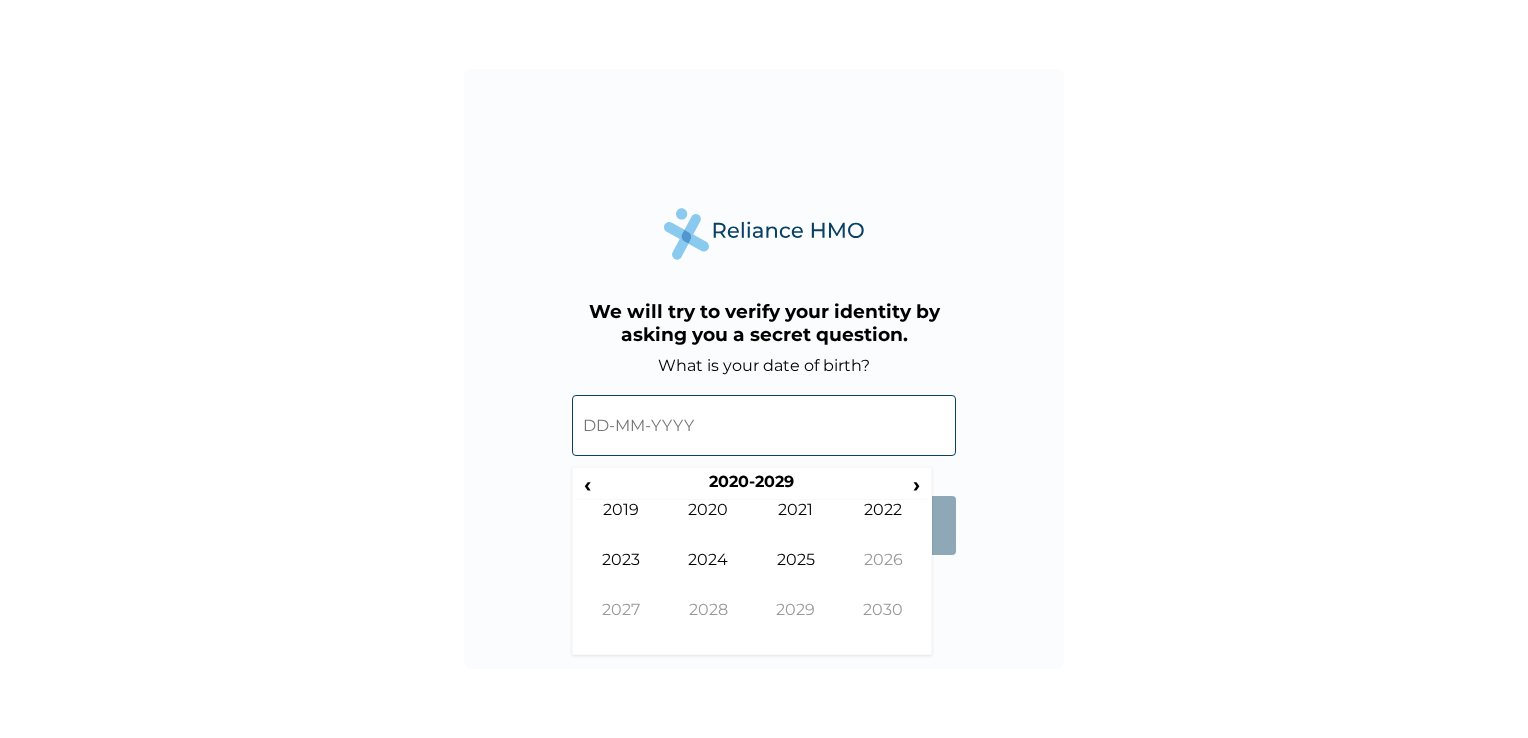 click at bounding box center [764, 425] 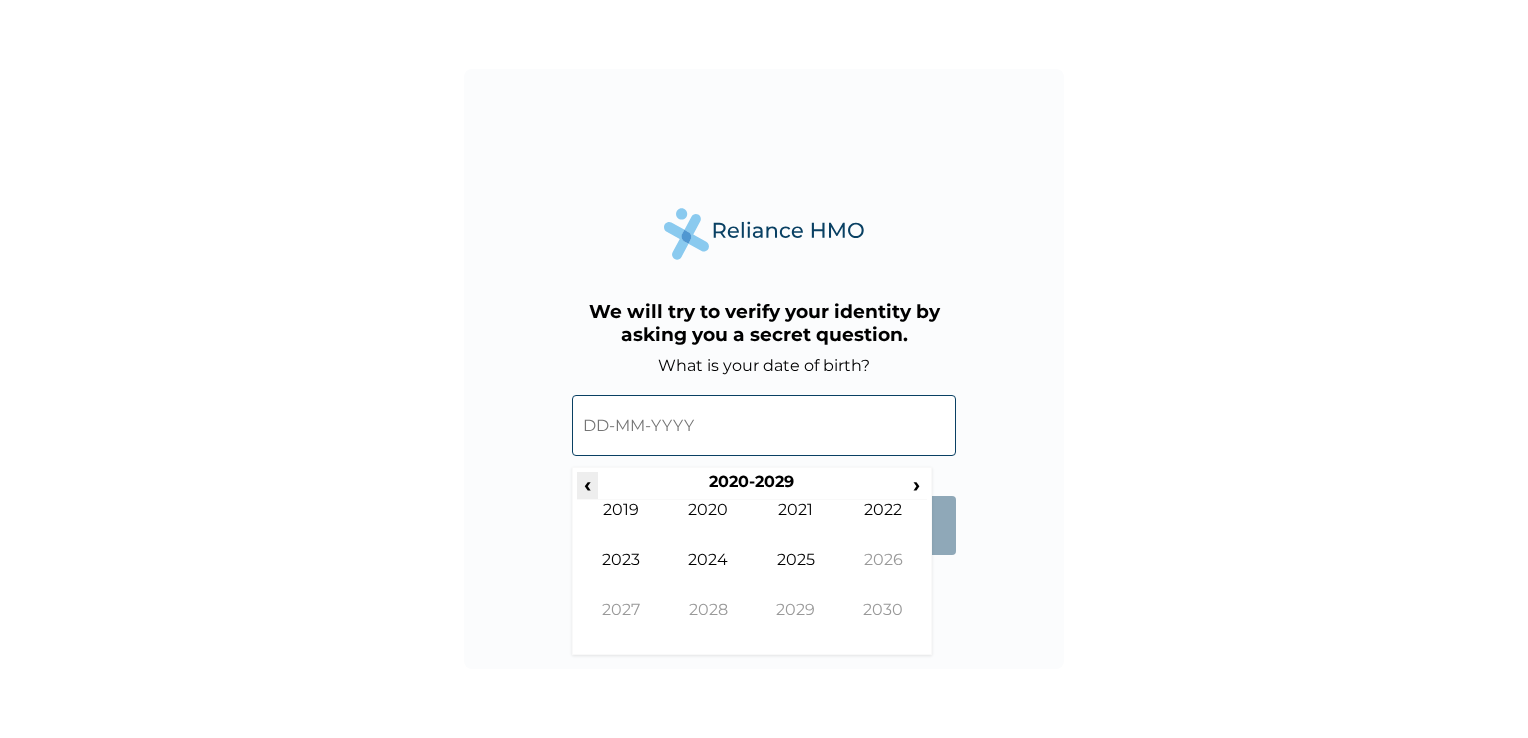 click on "‹" at bounding box center (587, 484) 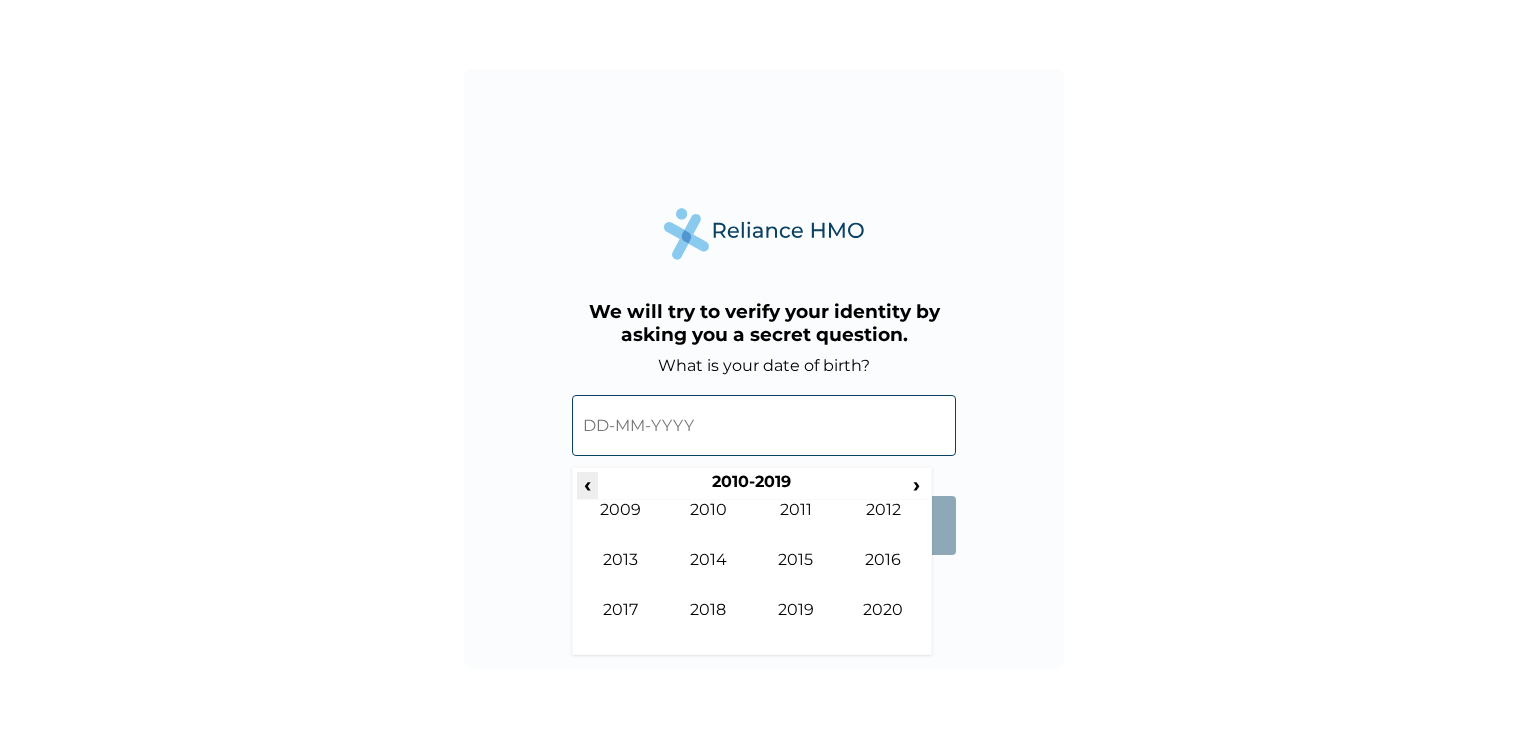 click on "‹" at bounding box center (587, 484) 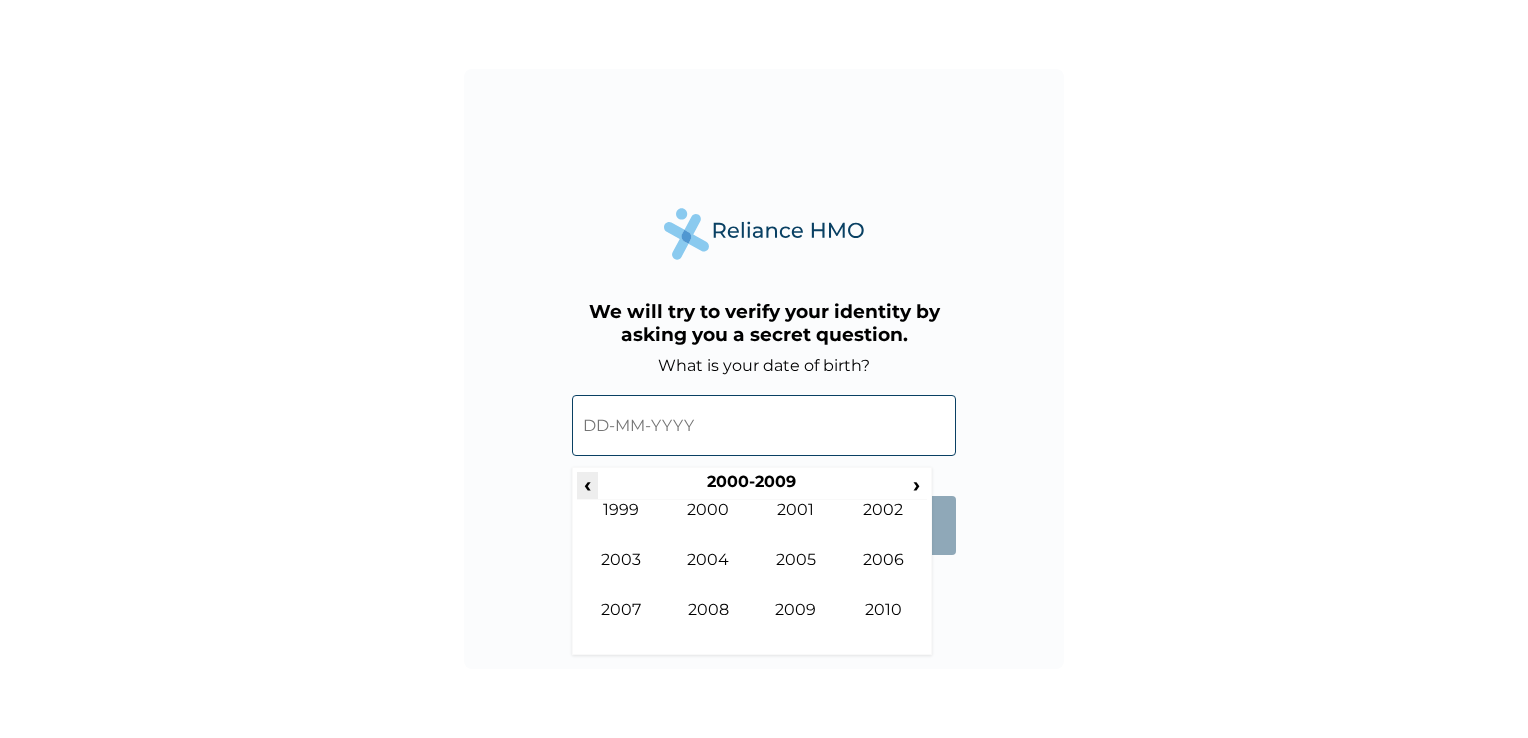 click on "‹" at bounding box center (587, 484) 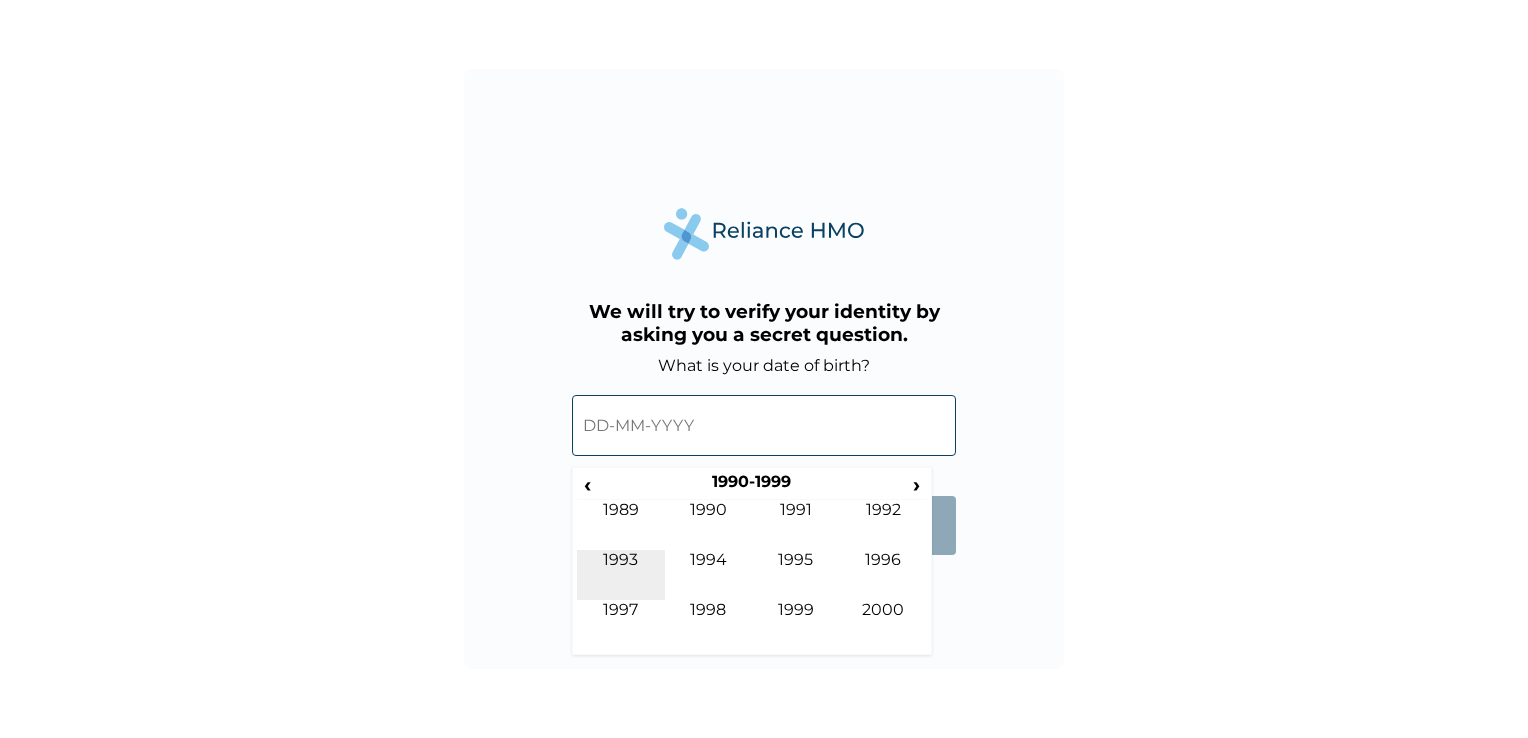 click on "1993" at bounding box center (621, 575) 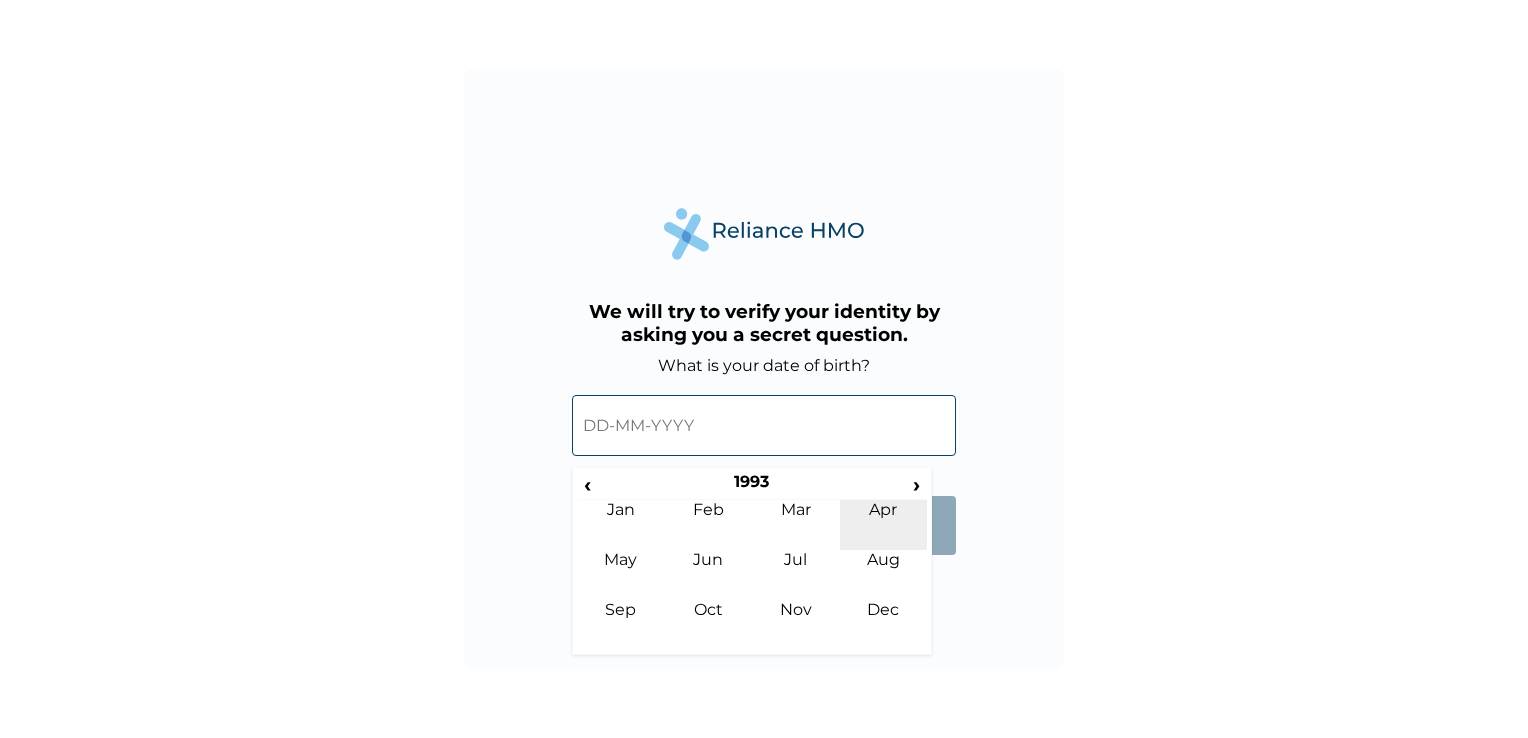 click on "Apr" at bounding box center (884, 525) 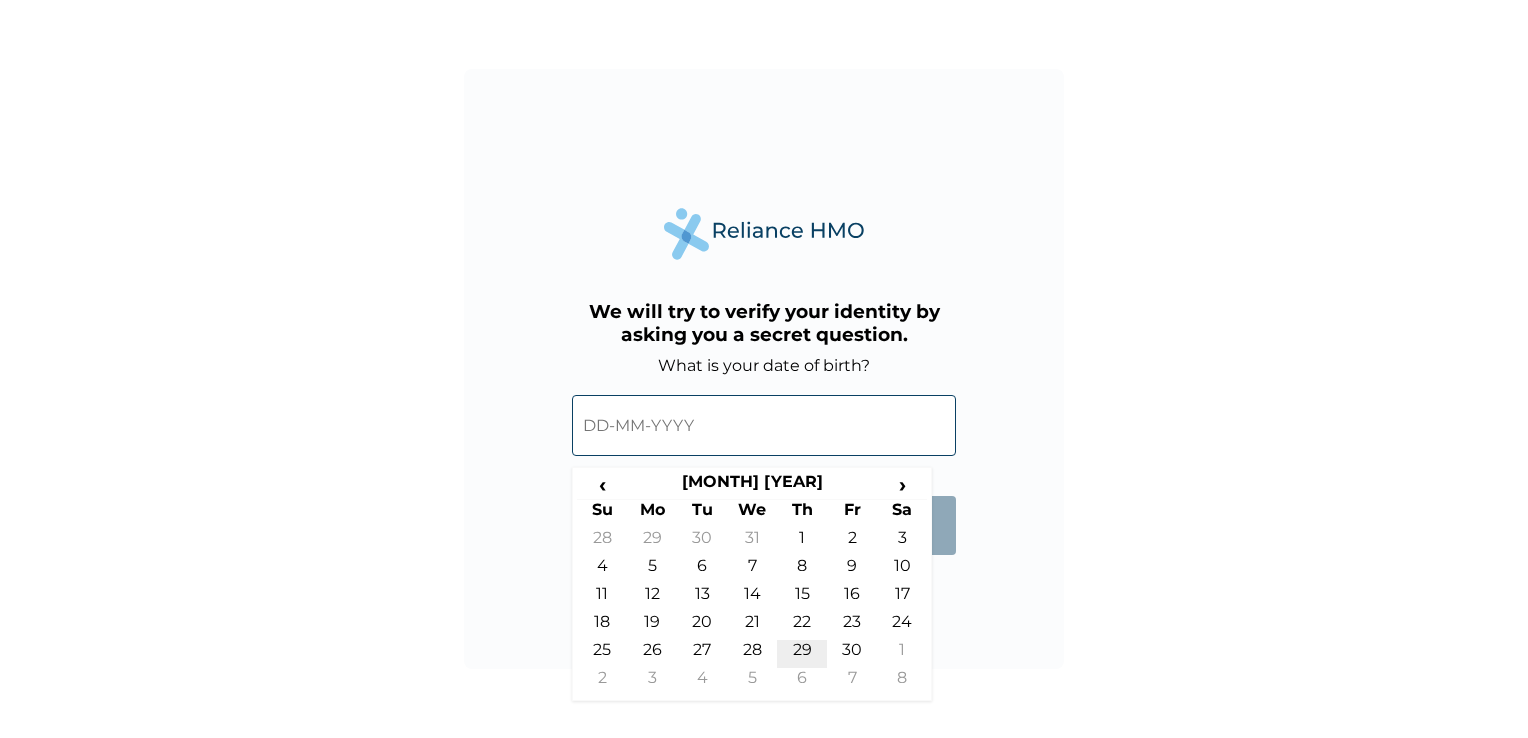 click on "29" at bounding box center [802, 654] 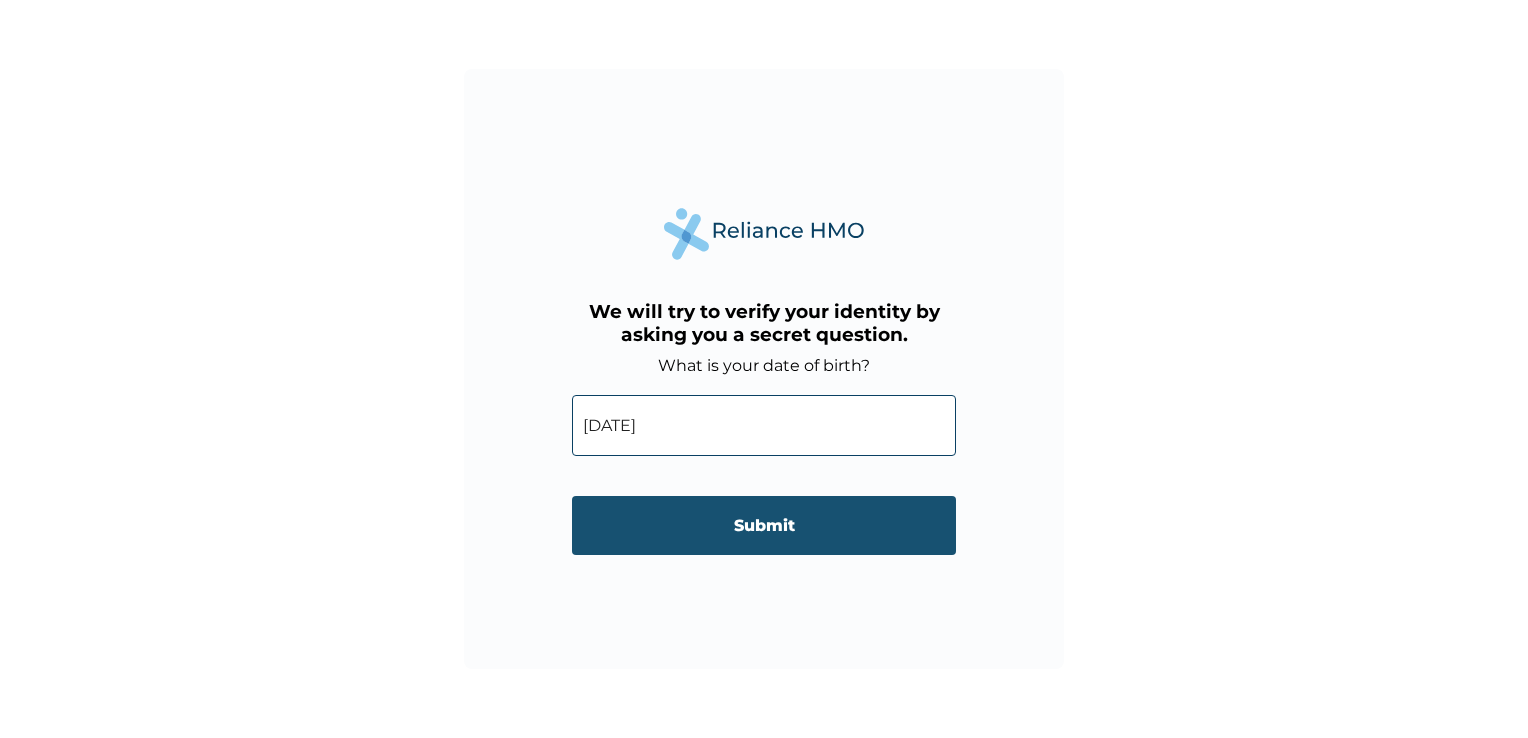 click on "Submit" at bounding box center (764, 525) 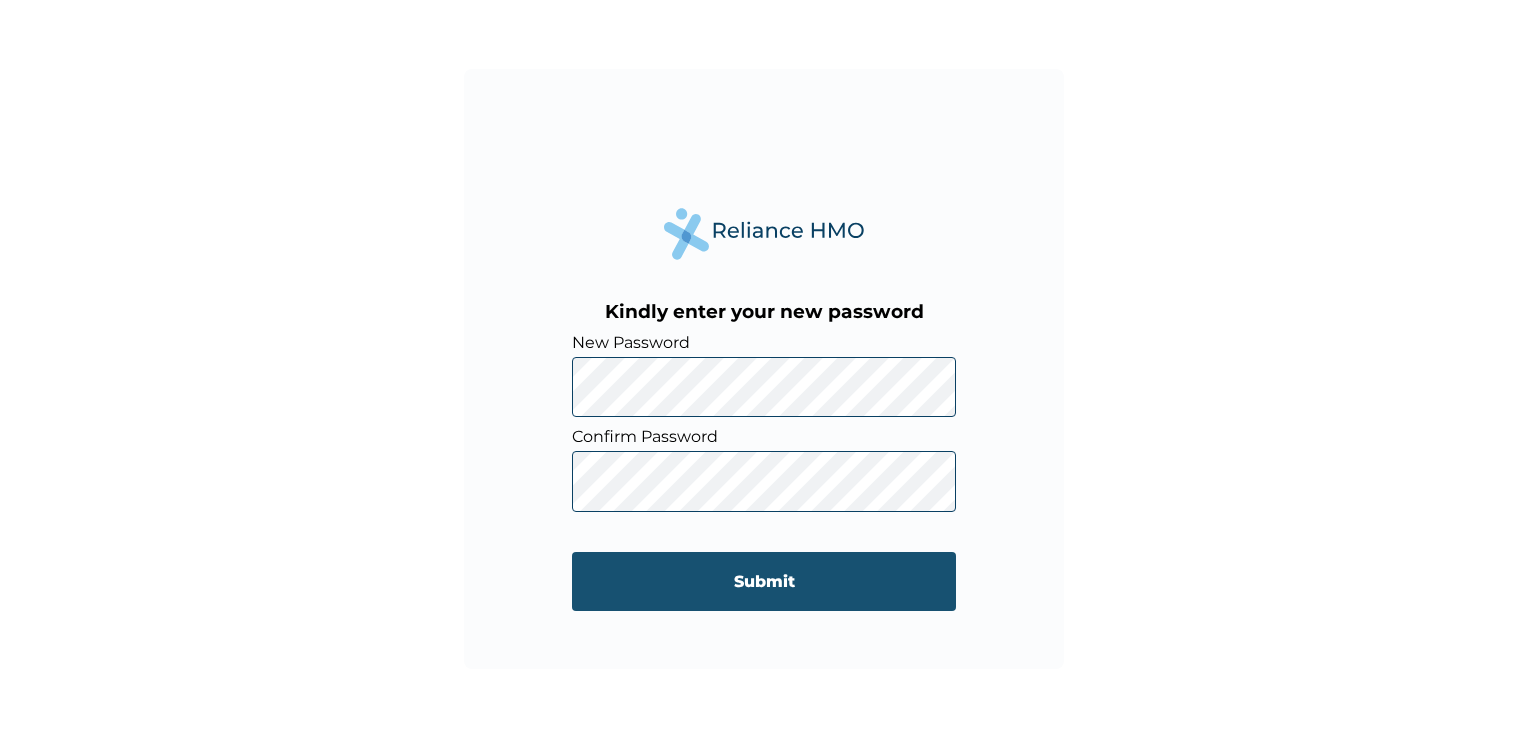 click on "Submit" at bounding box center [764, 581] 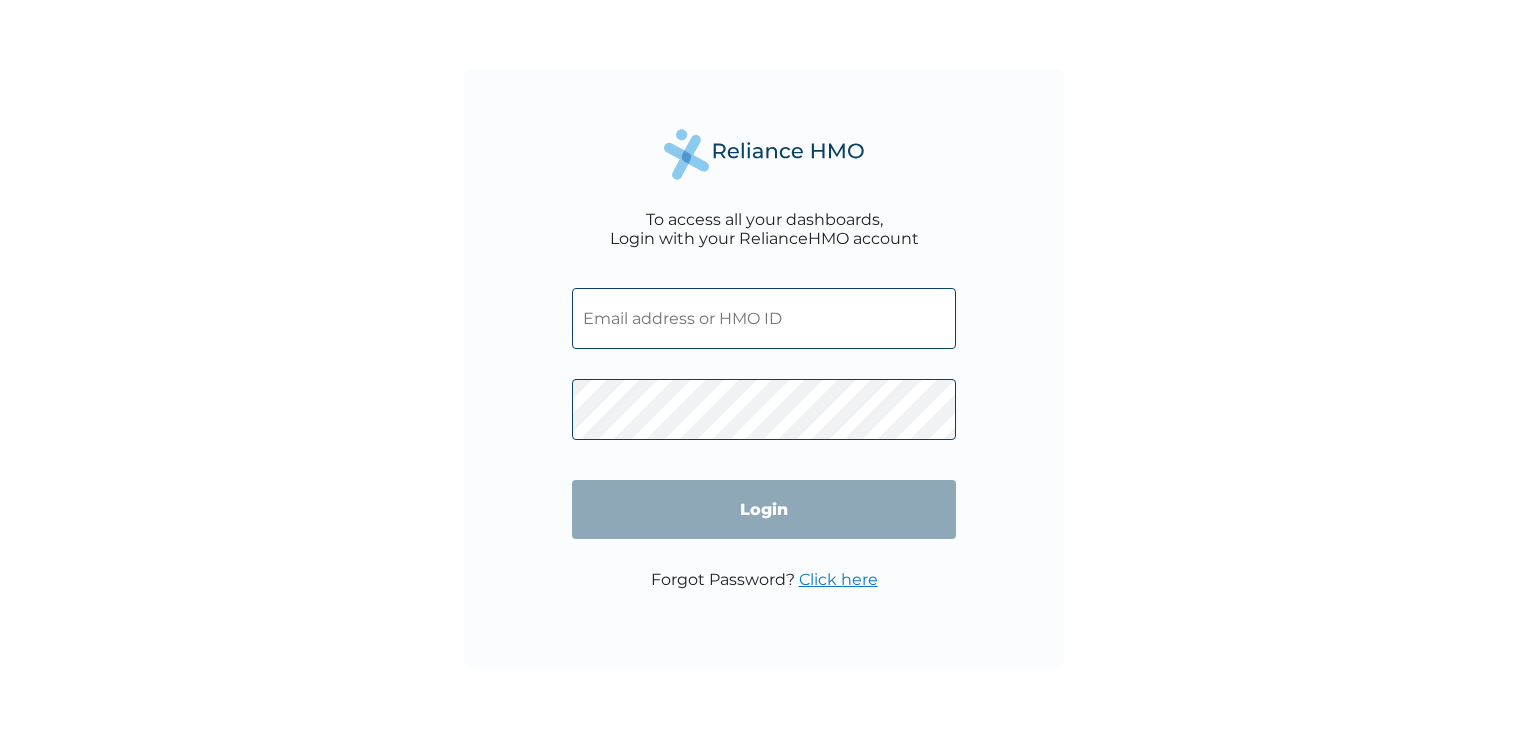 scroll, scrollTop: 0, scrollLeft: 0, axis: both 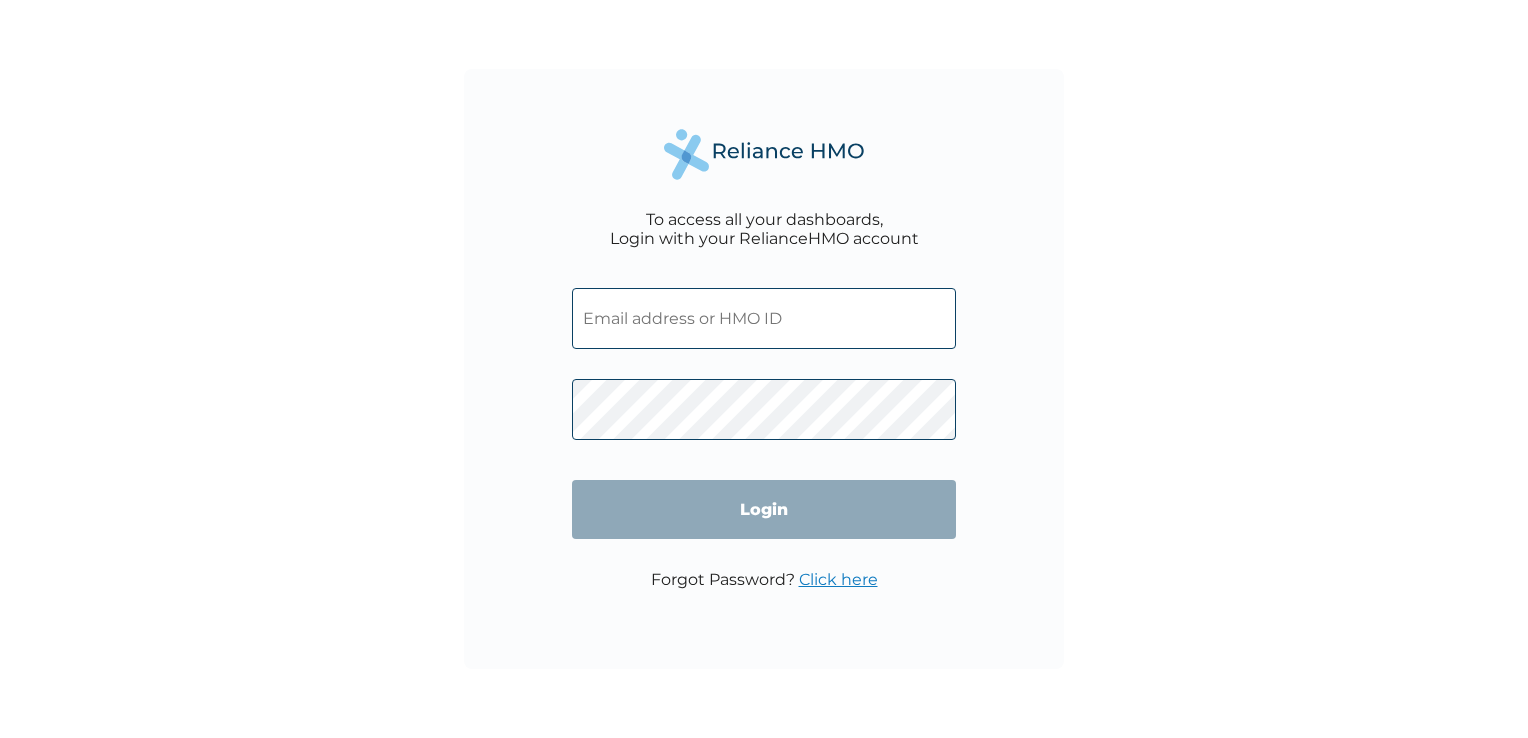 type on "[USERNAME]@example.com" 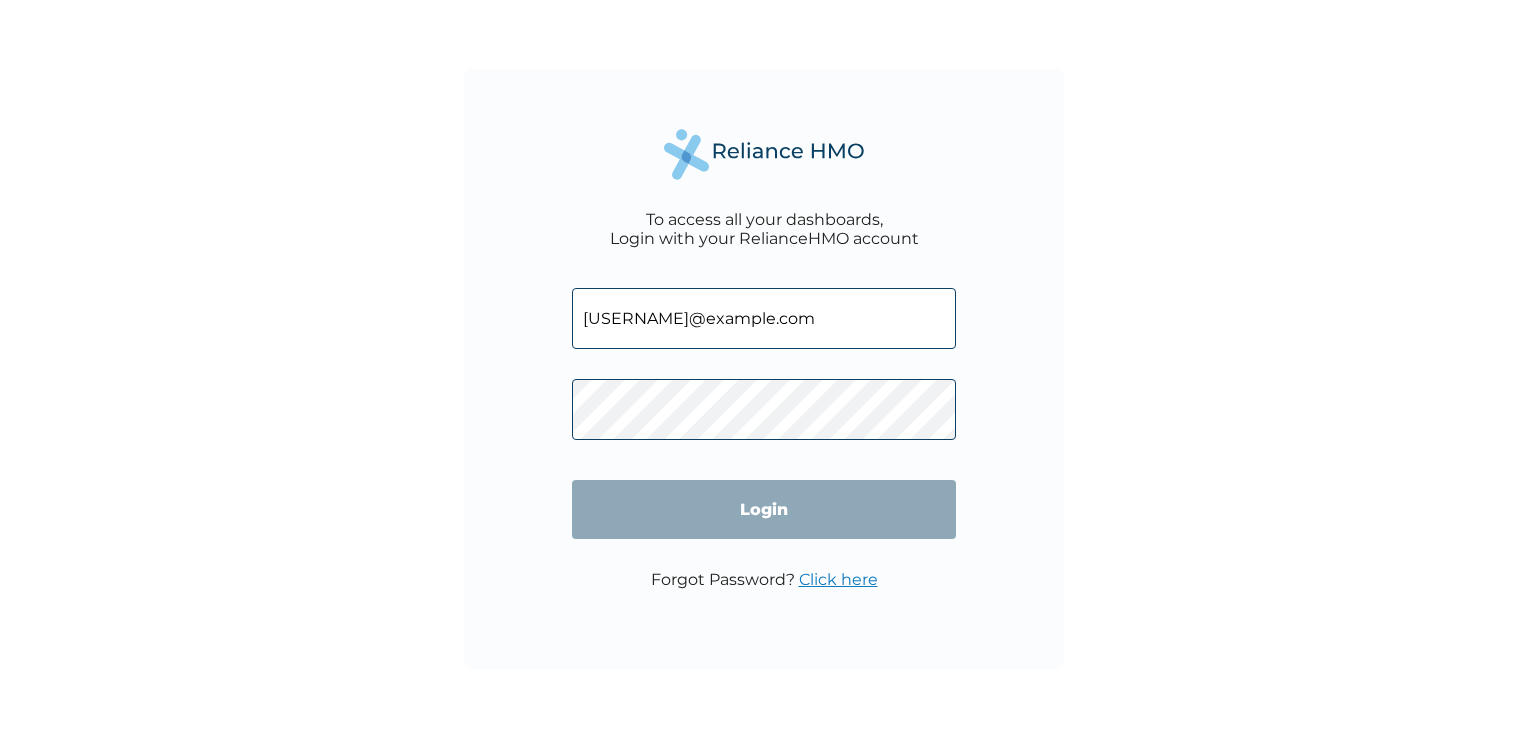 click on "Login" at bounding box center (764, 509) 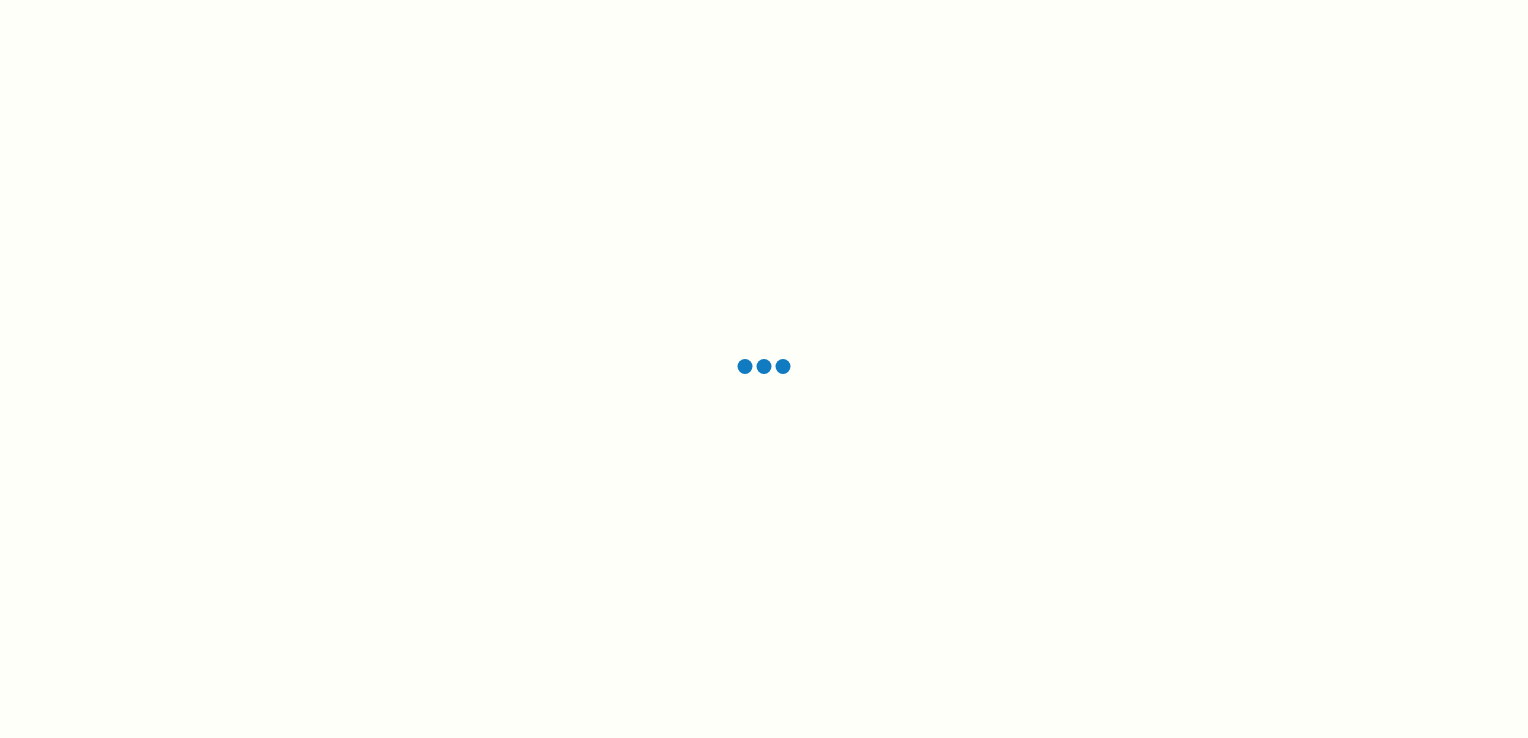 scroll, scrollTop: 0, scrollLeft: 0, axis: both 